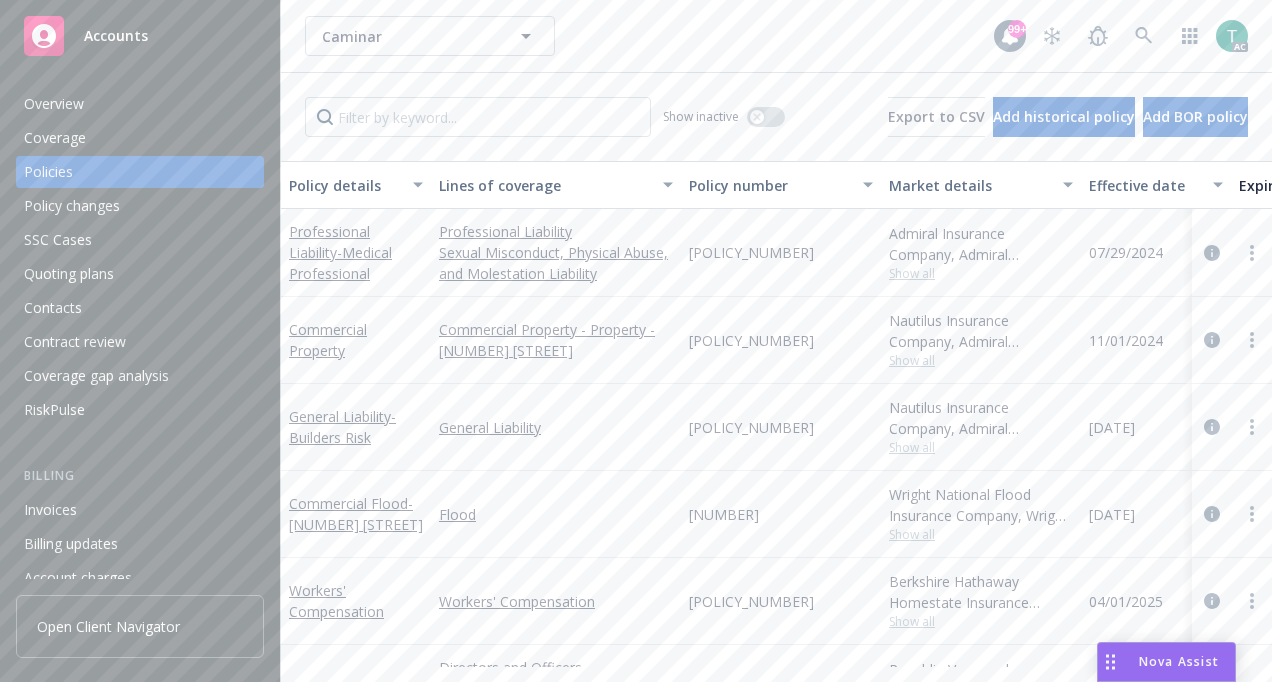 scroll, scrollTop: 0, scrollLeft: 0, axis: both 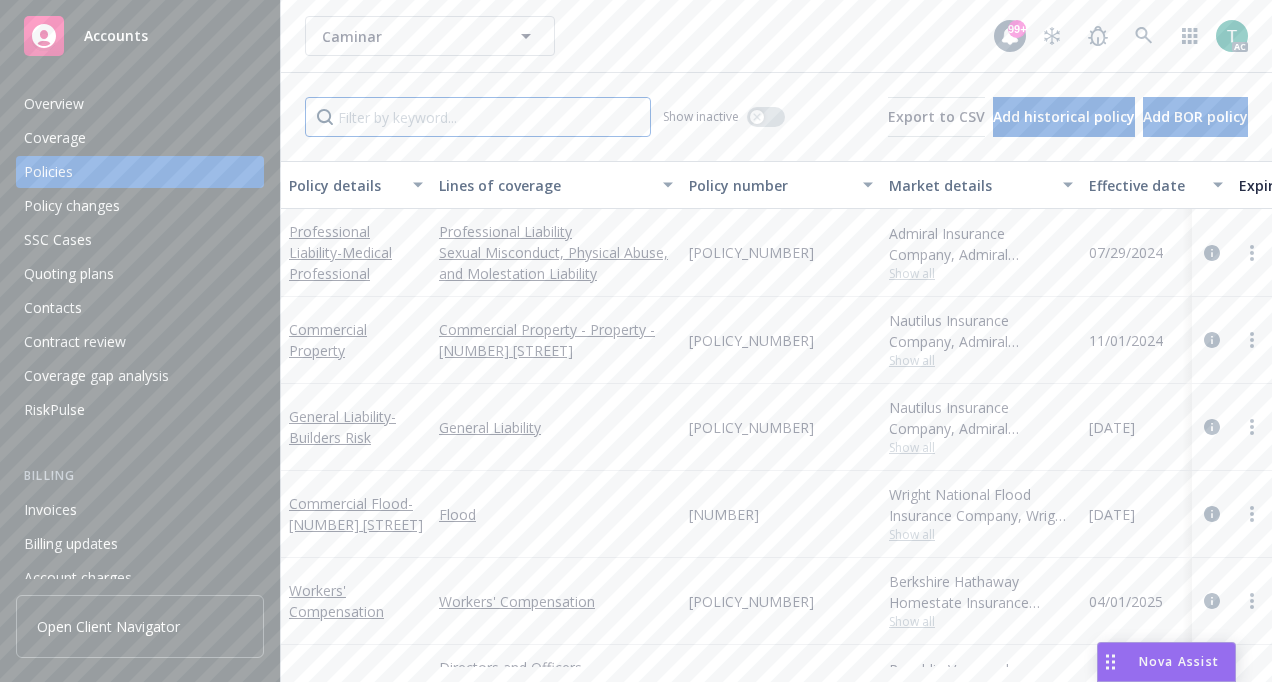 click at bounding box center (478, 117) 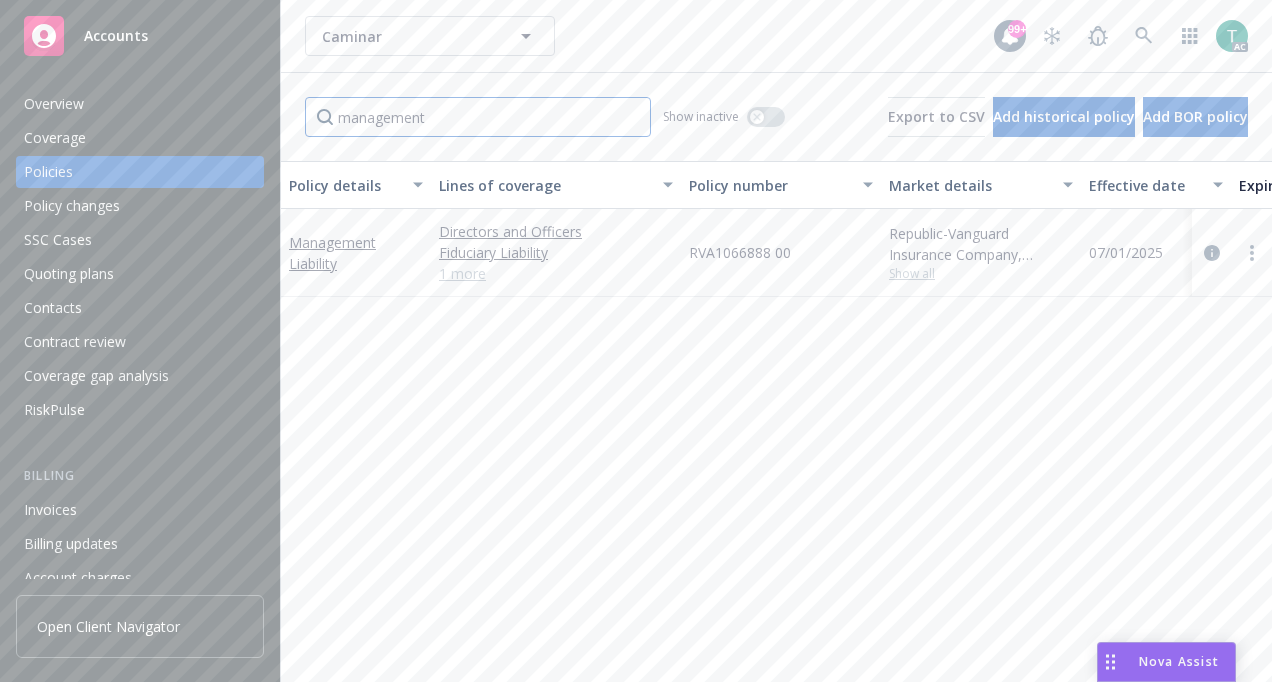 type on "management" 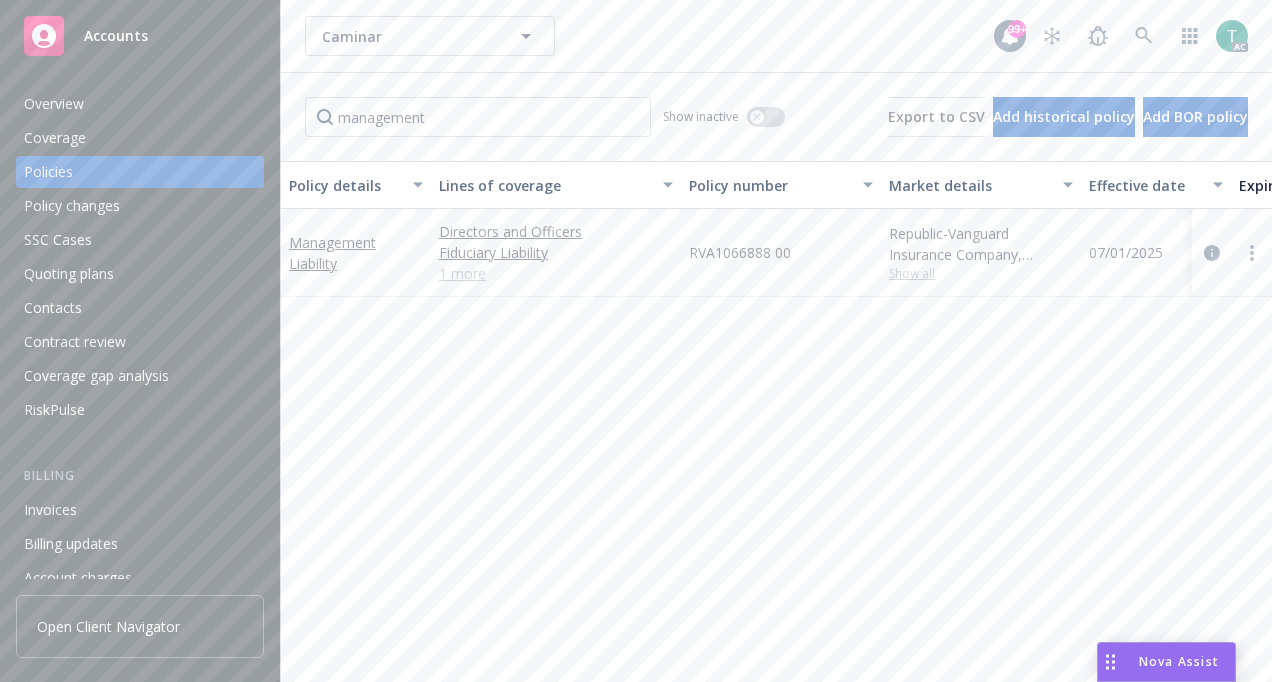 click on "1 more" at bounding box center (556, 273) 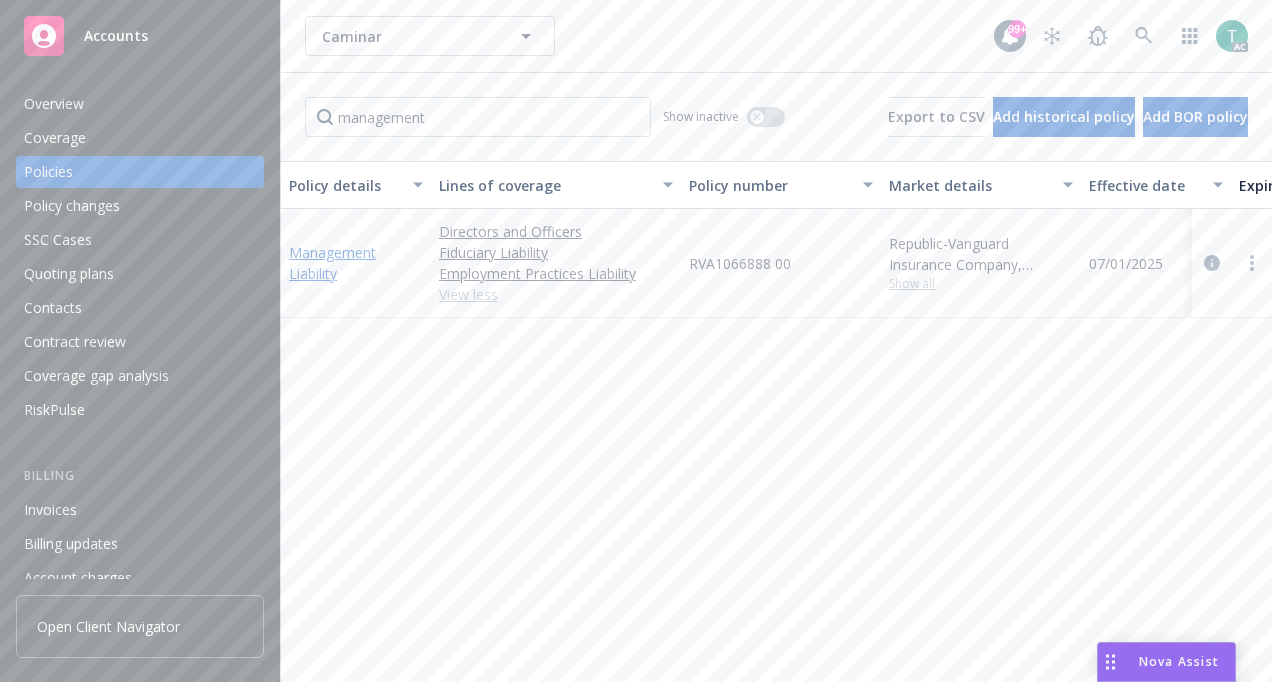 click on "Management Liability" at bounding box center [332, 263] 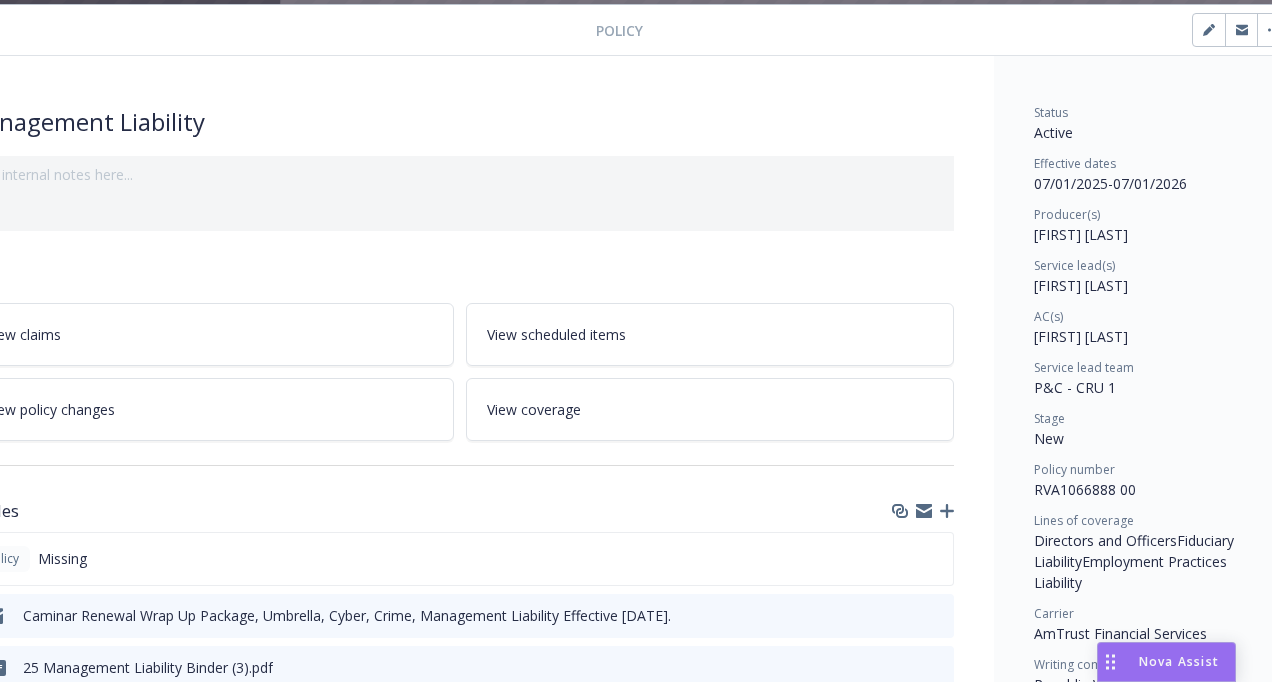 scroll, scrollTop: 60, scrollLeft: 0, axis: vertical 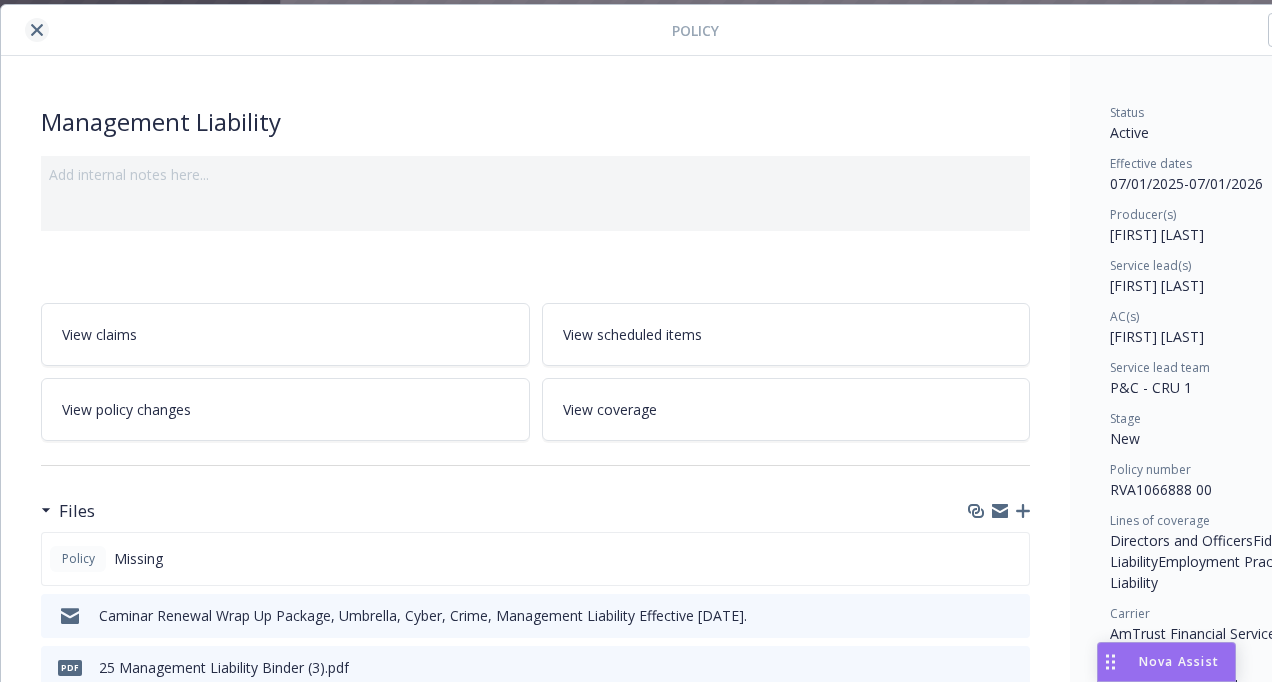 click at bounding box center [37, 30] 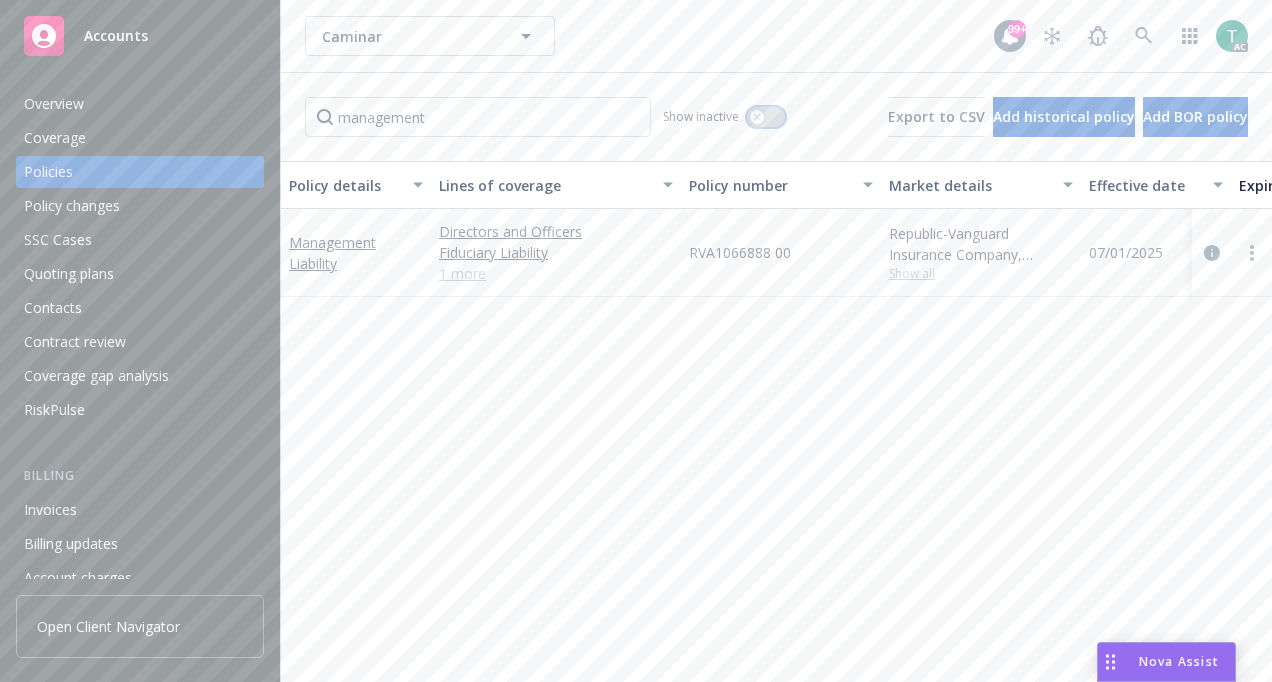 click at bounding box center [757, 117] 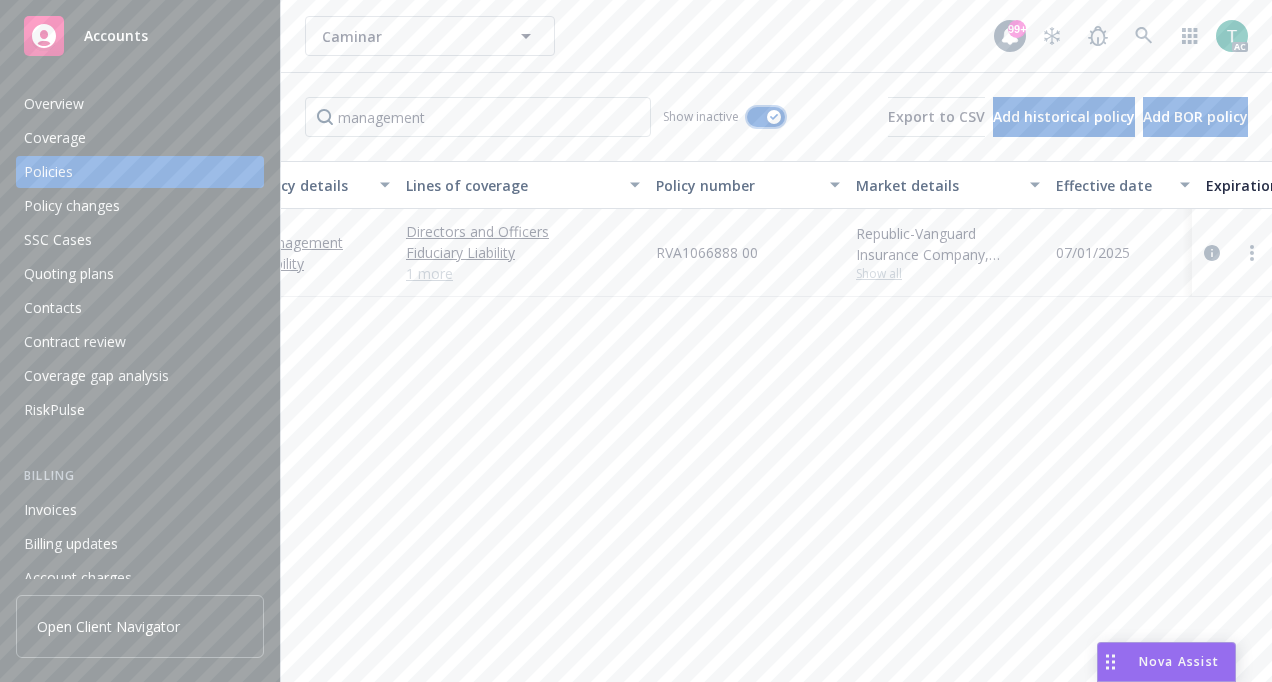 scroll, scrollTop: 0, scrollLeft: 0, axis: both 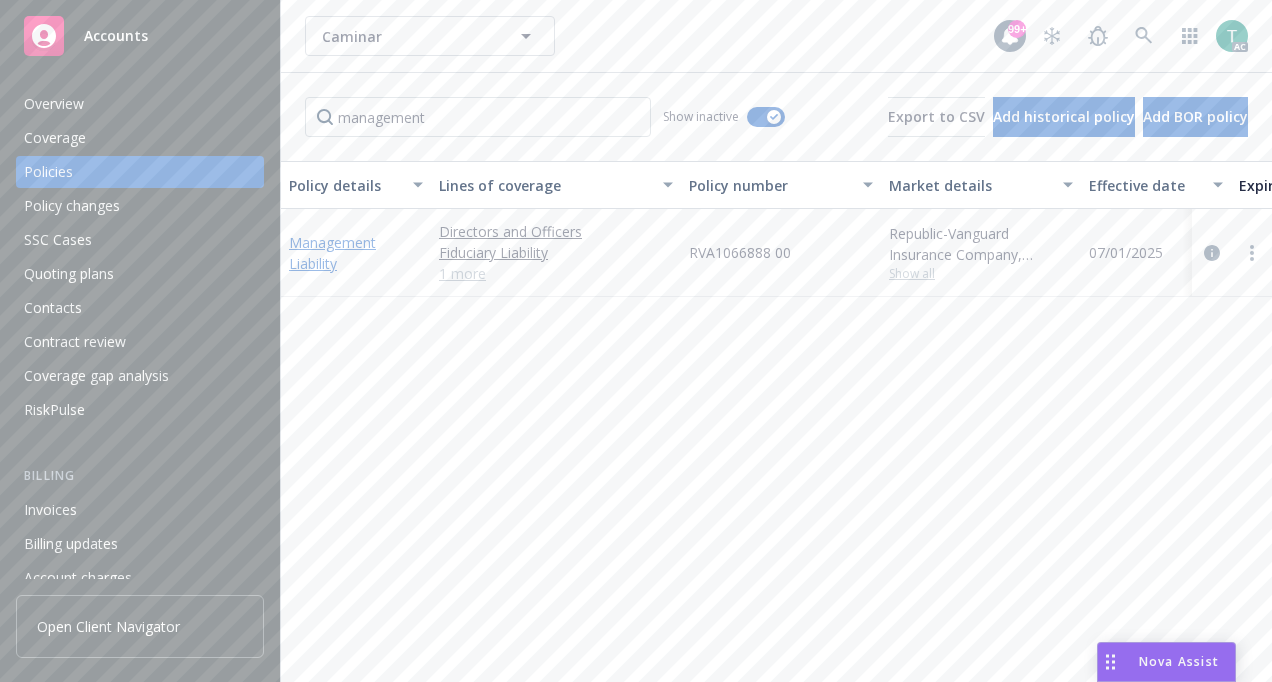 click on "Management Liability" at bounding box center (332, 253) 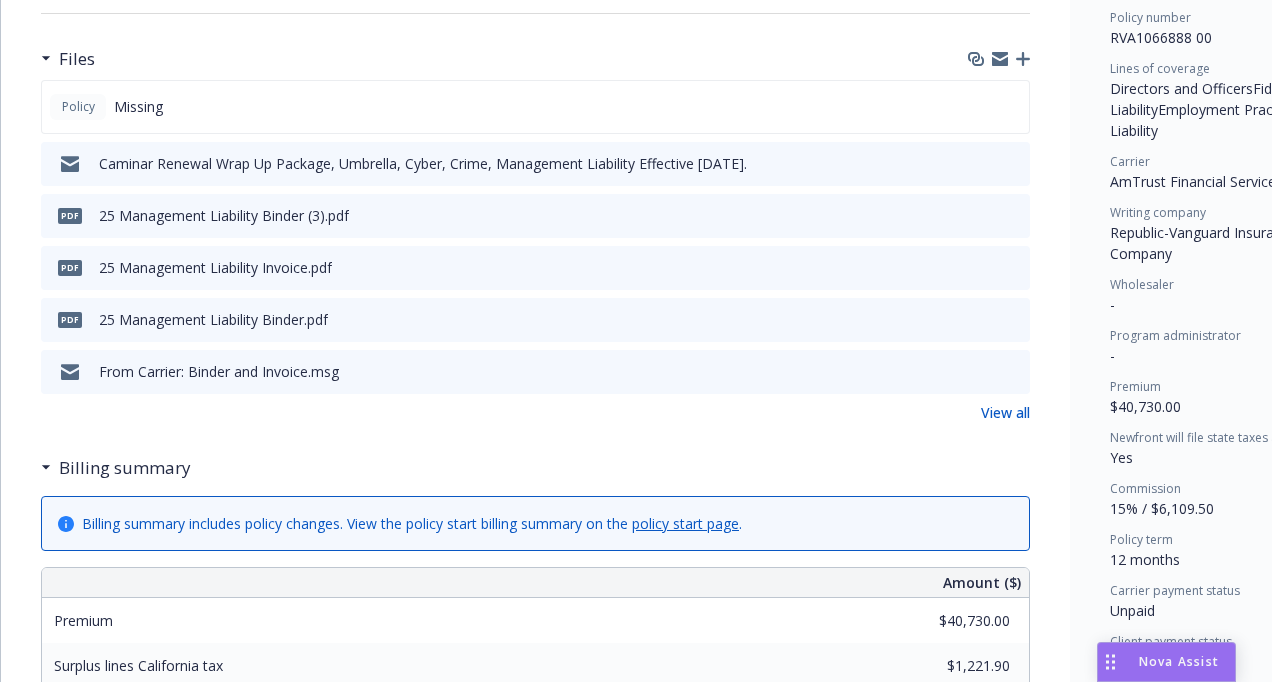 scroll, scrollTop: 525, scrollLeft: 0, axis: vertical 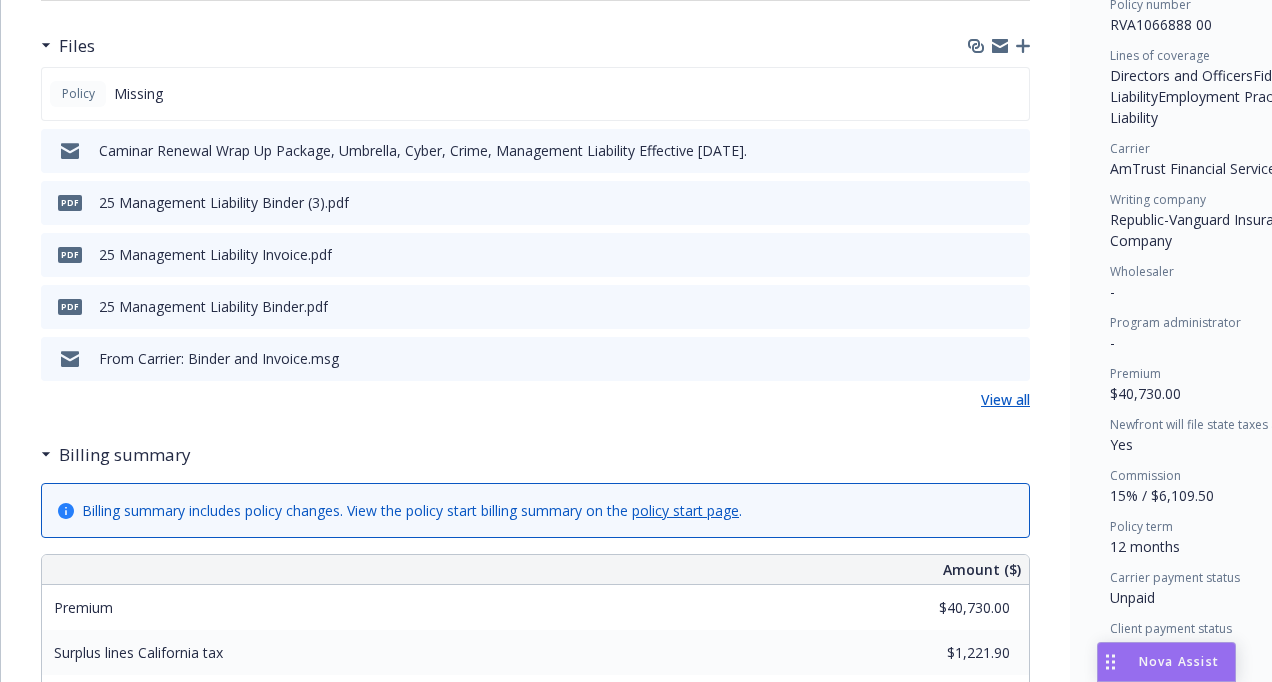 click on "View all" at bounding box center [1005, 399] 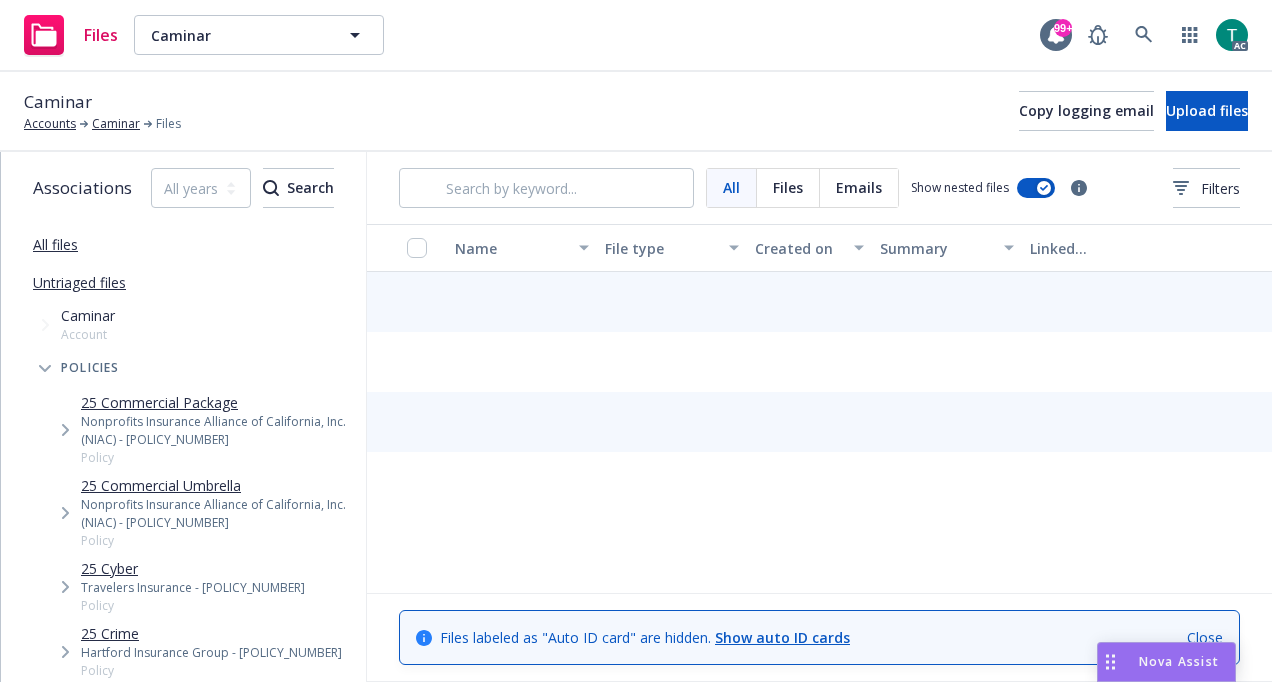 scroll, scrollTop: 0, scrollLeft: 0, axis: both 